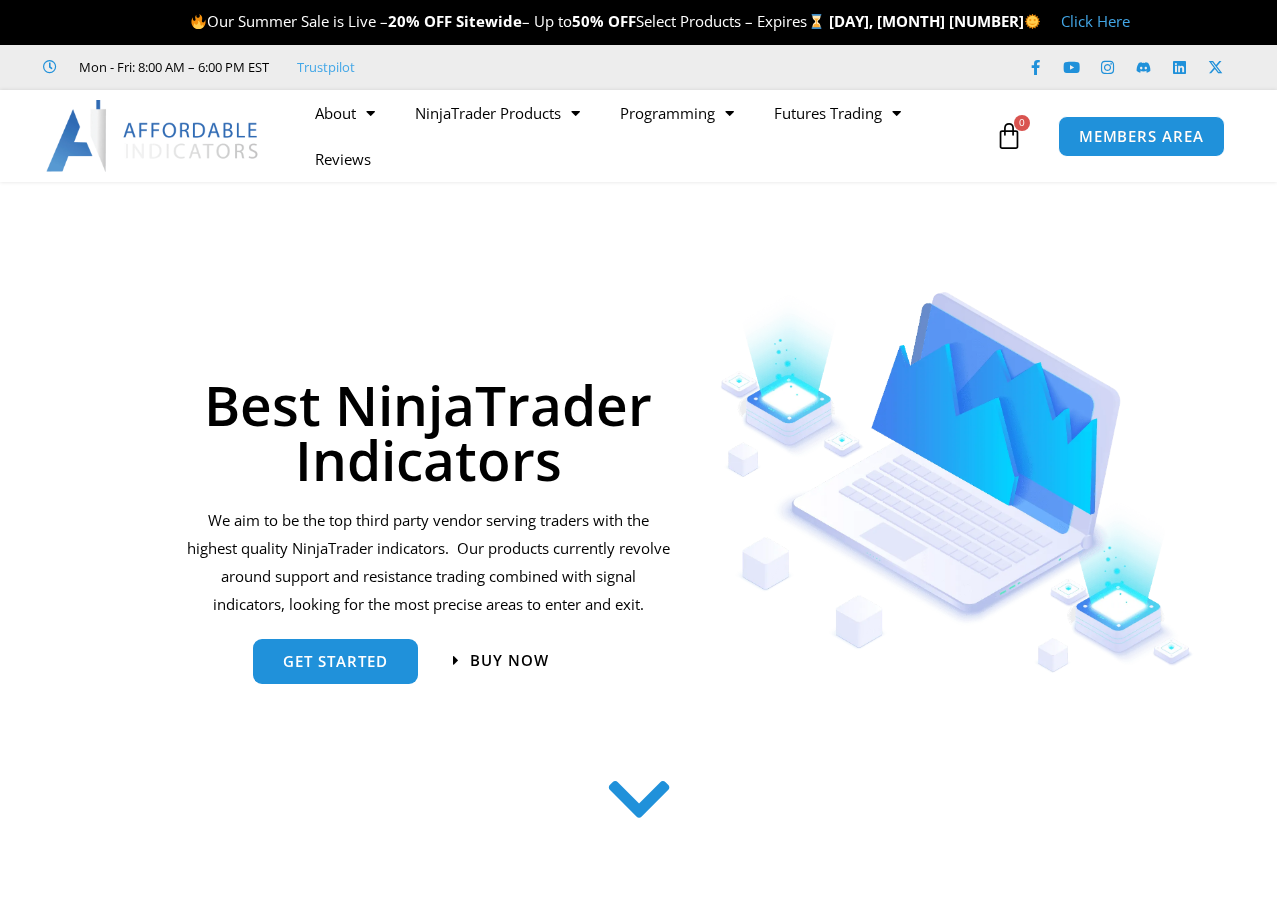 scroll, scrollTop: 0, scrollLeft: 0, axis: both 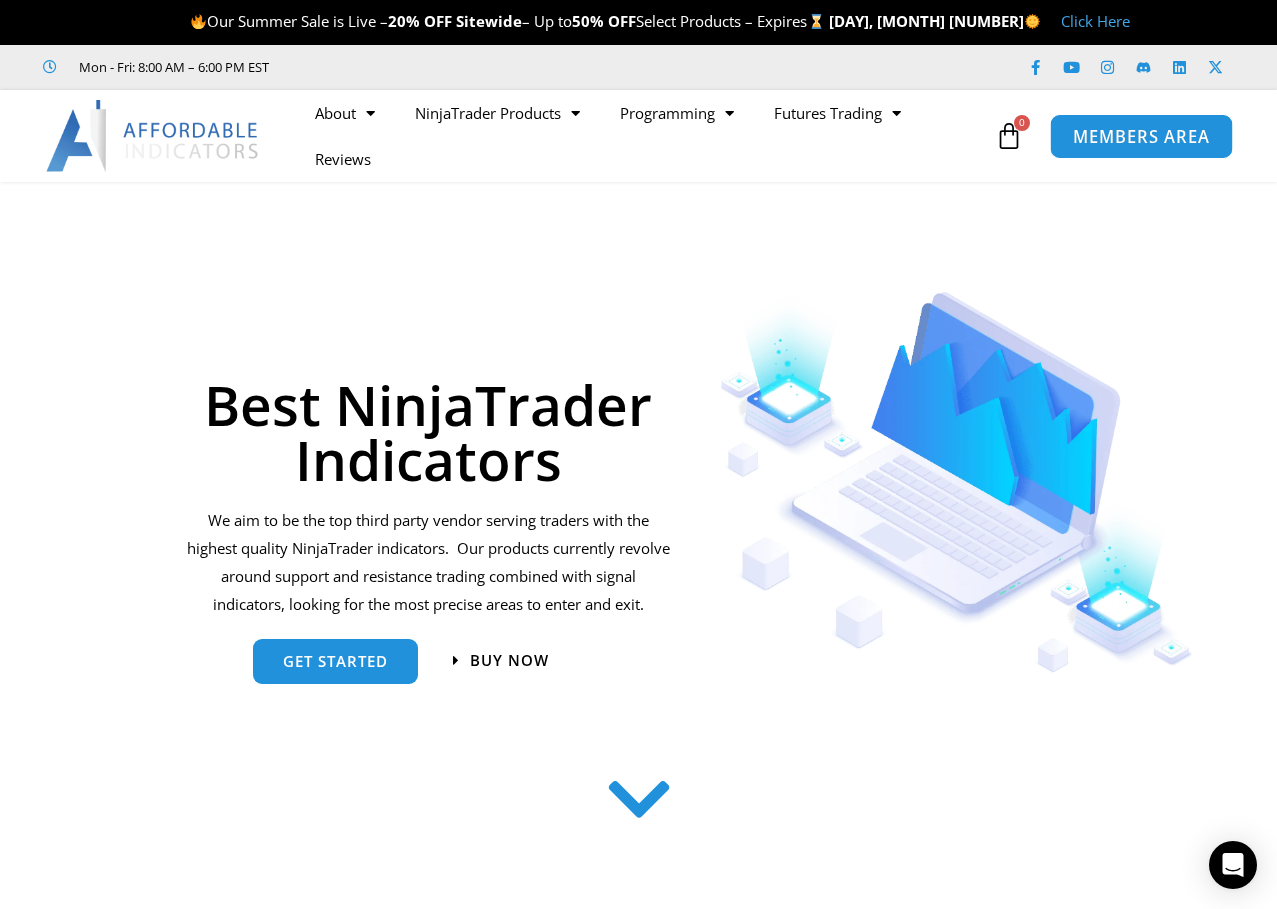 click on "MEMBERS AREA" at bounding box center (1140, 135) 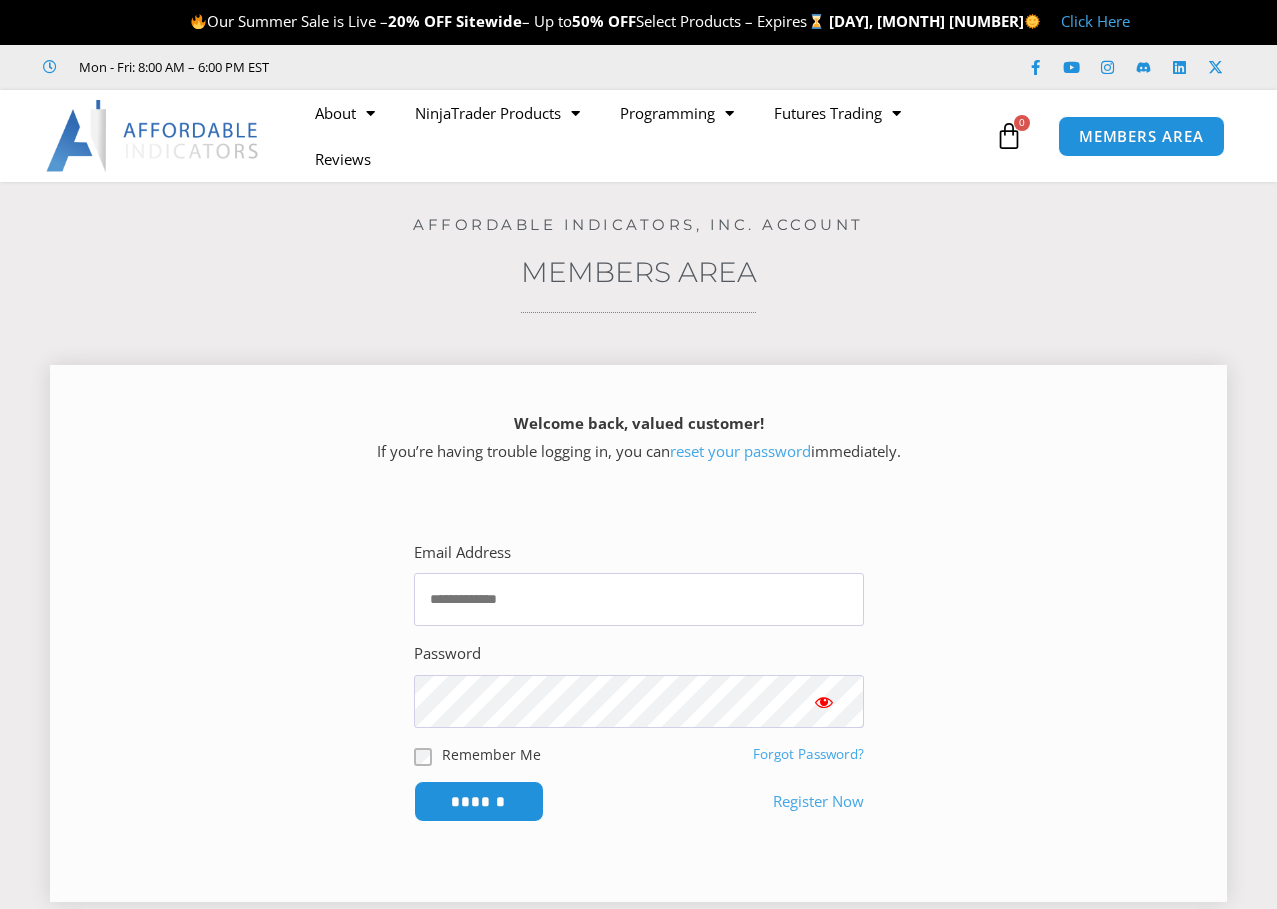 scroll, scrollTop: 0, scrollLeft: 0, axis: both 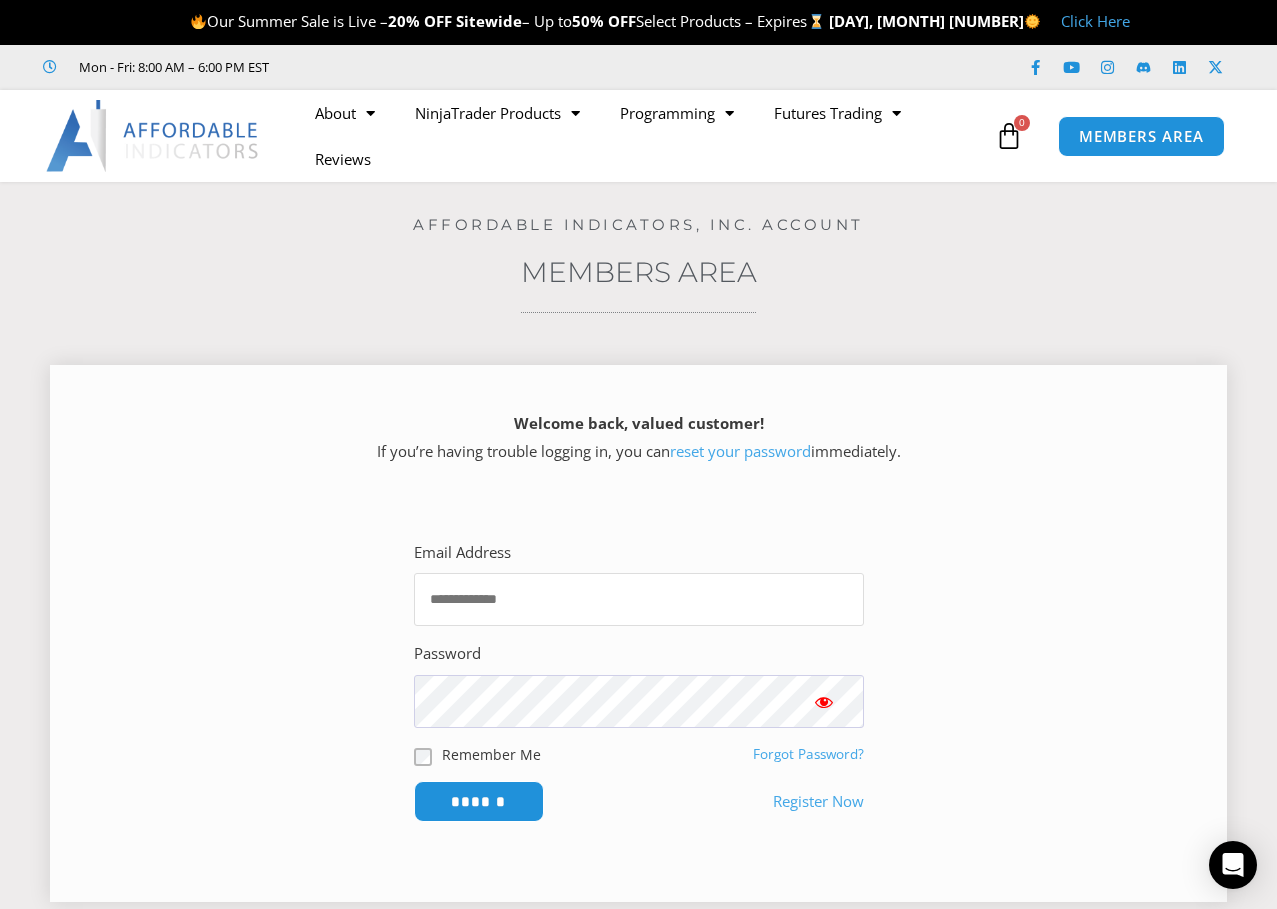 click on "Email Address" at bounding box center (639, 599) 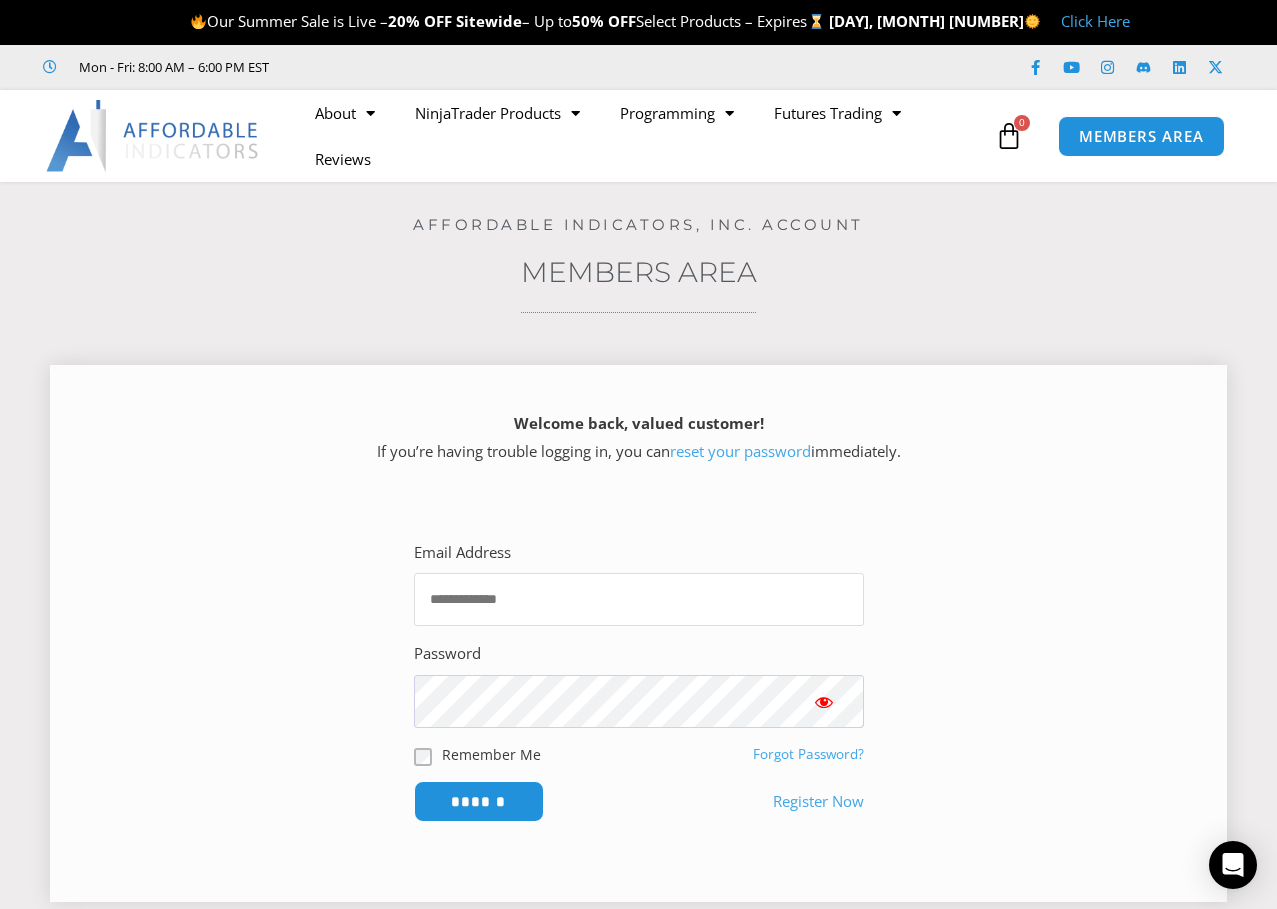 type on "**********" 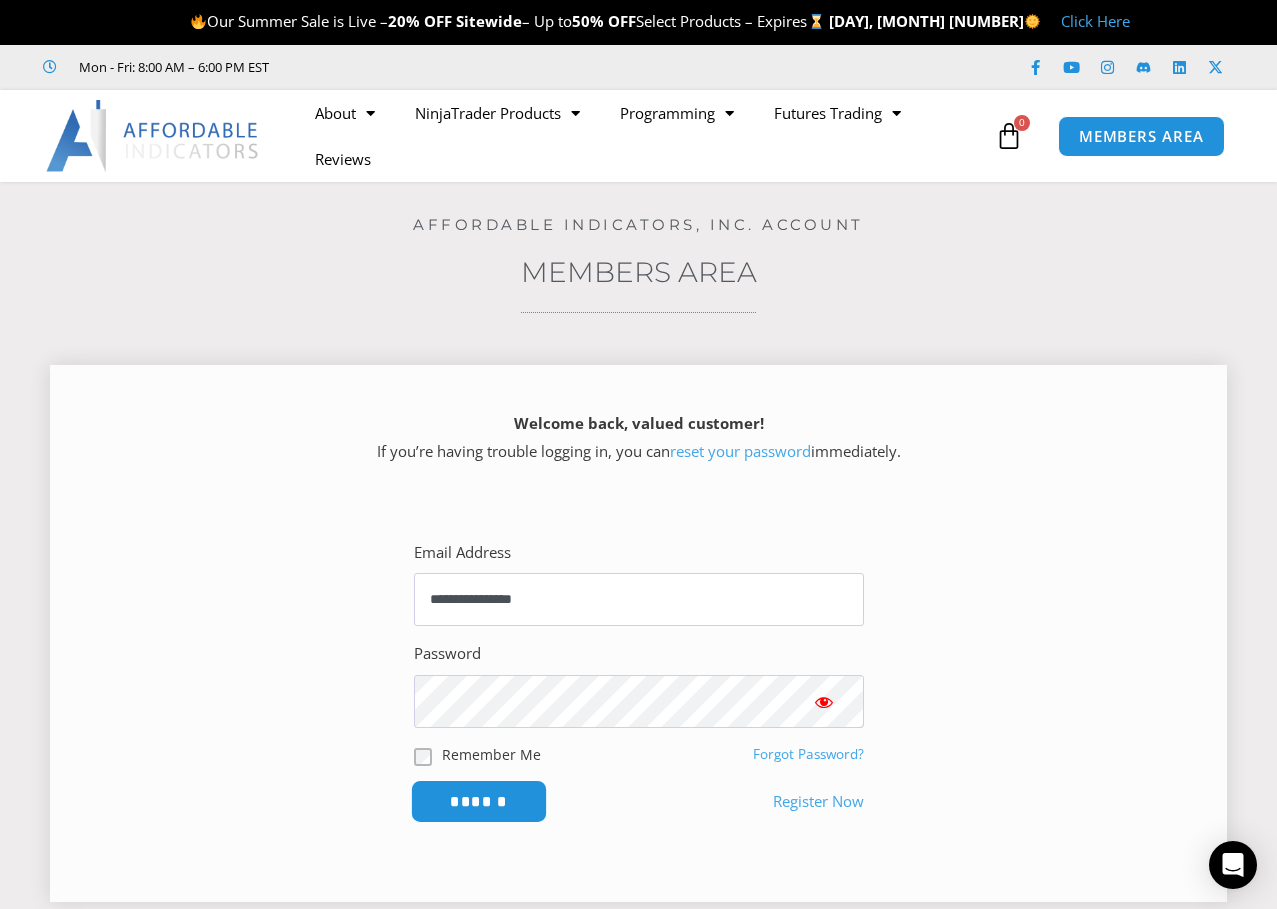 click on "******" at bounding box center (478, 801) 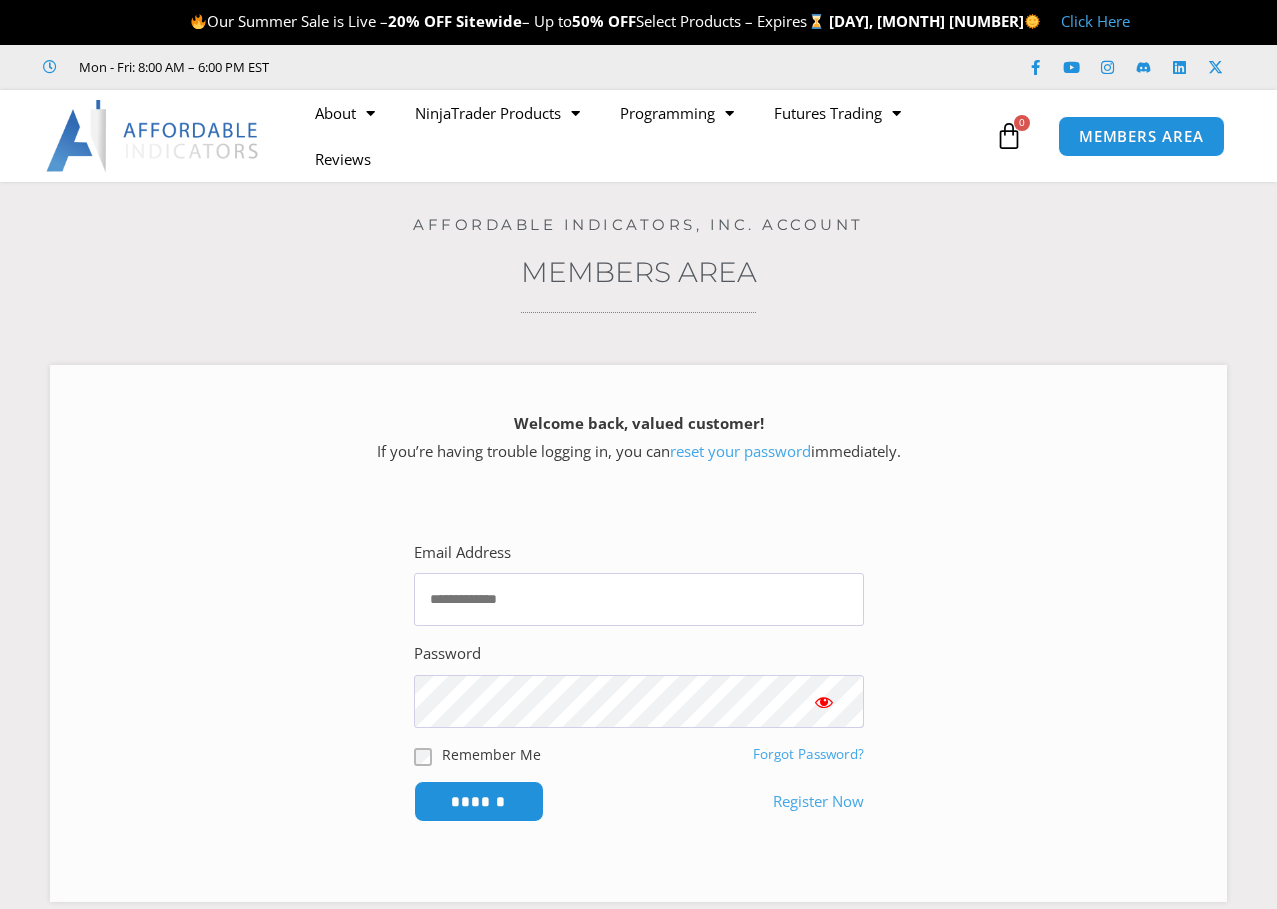 scroll, scrollTop: 0, scrollLeft: 0, axis: both 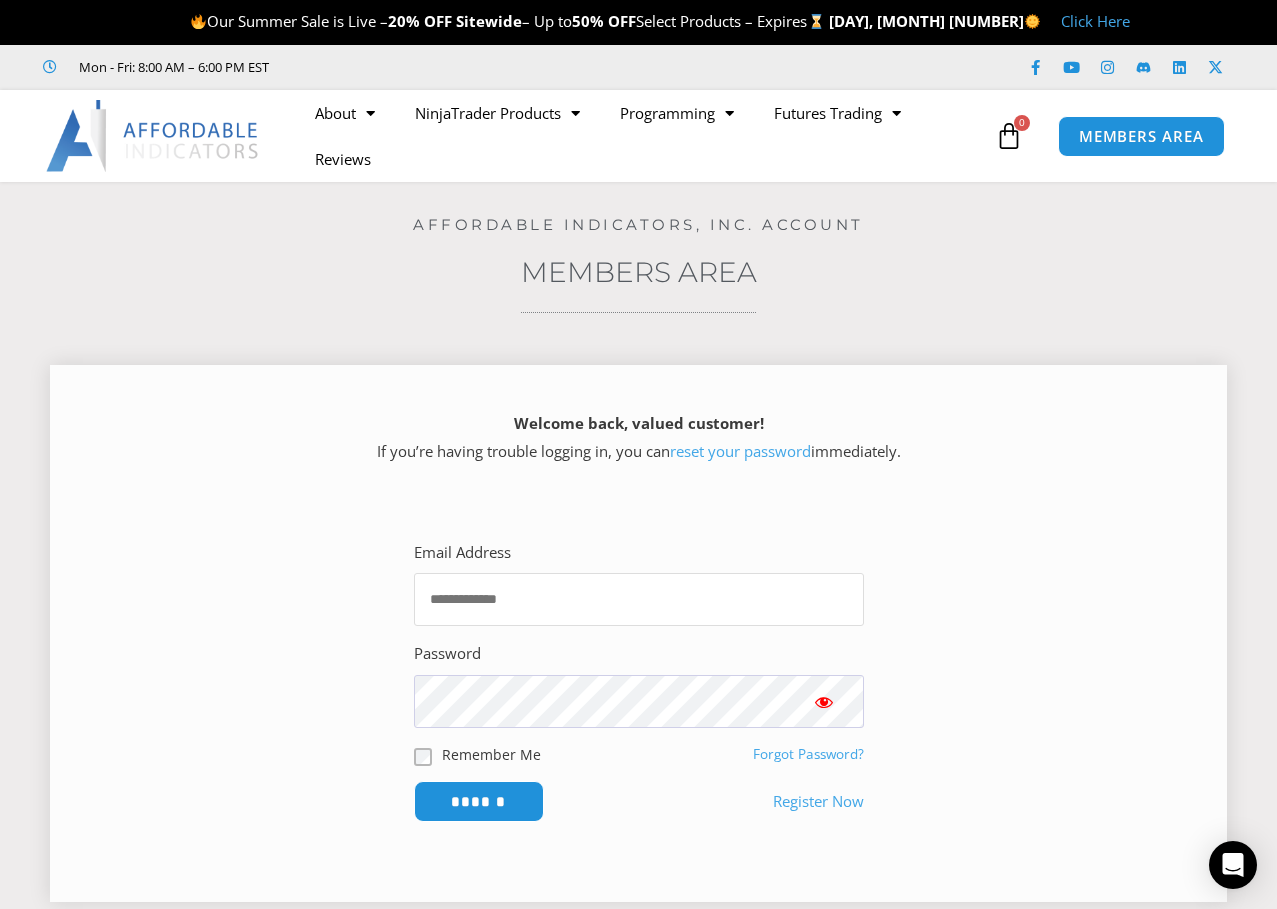 click on "Email Address" at bounding box center [639, 599] 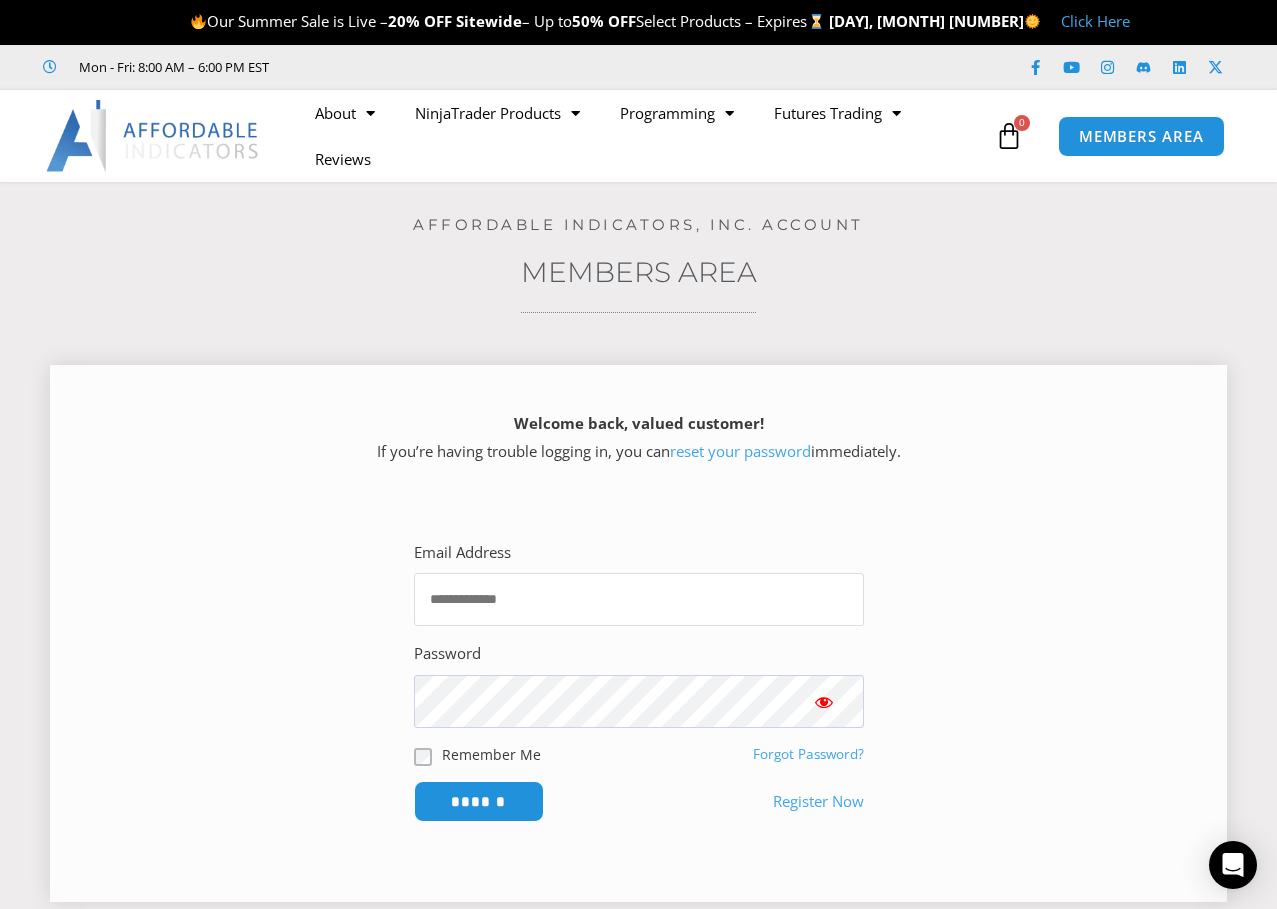type on "**********" 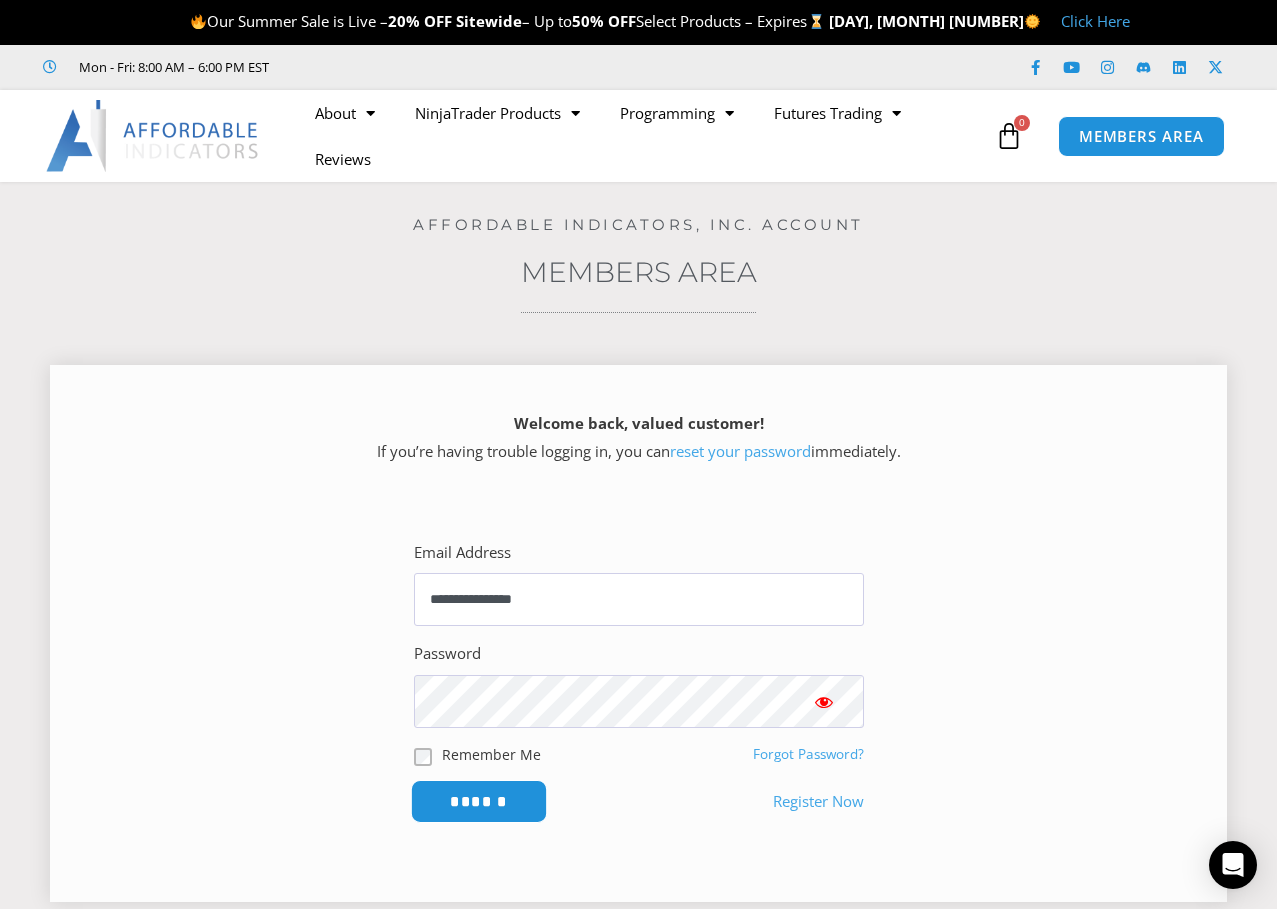 click on "******" at bounding box center [478, 801] 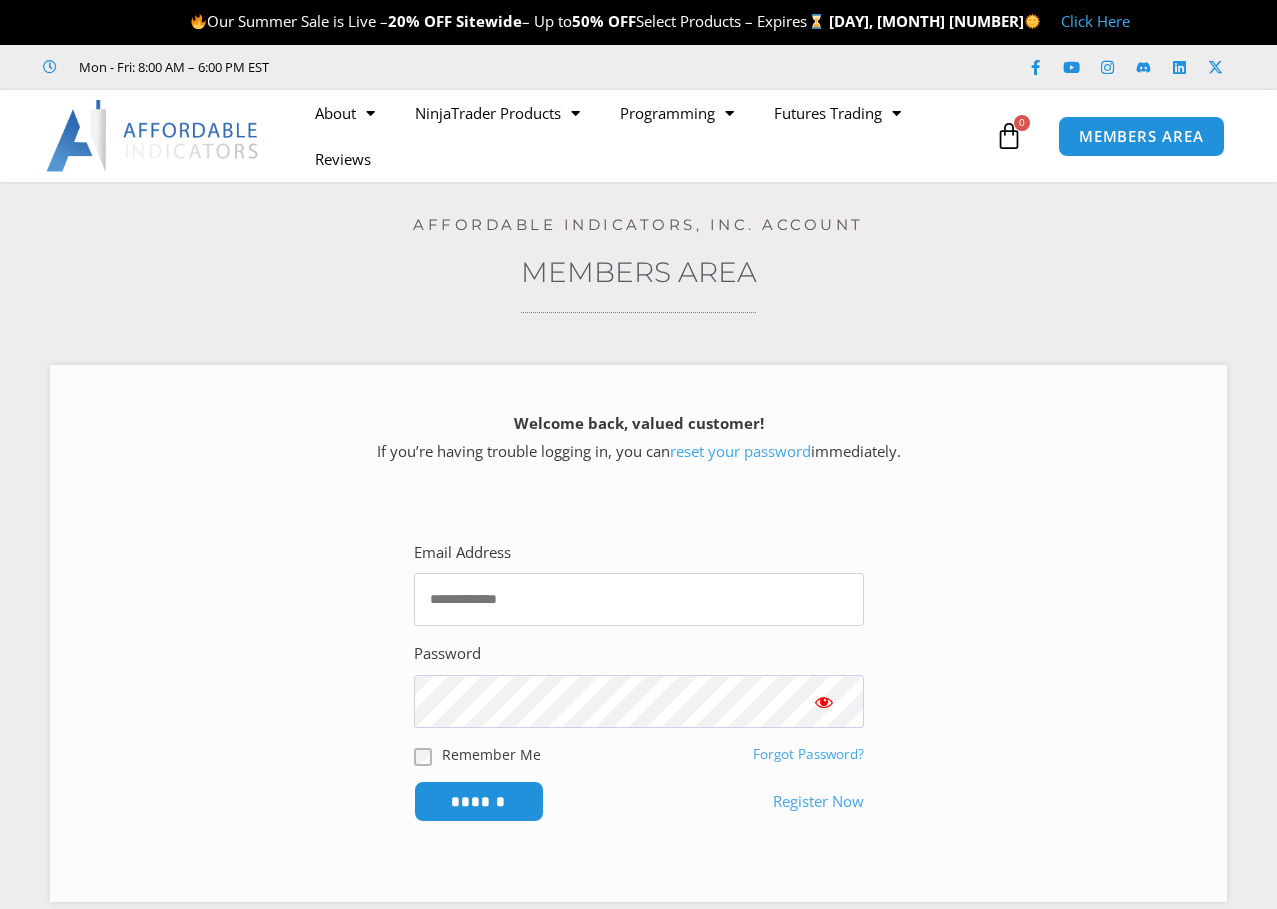 scroll, scrollTop: 0, scrollLeft: 0, axis: both 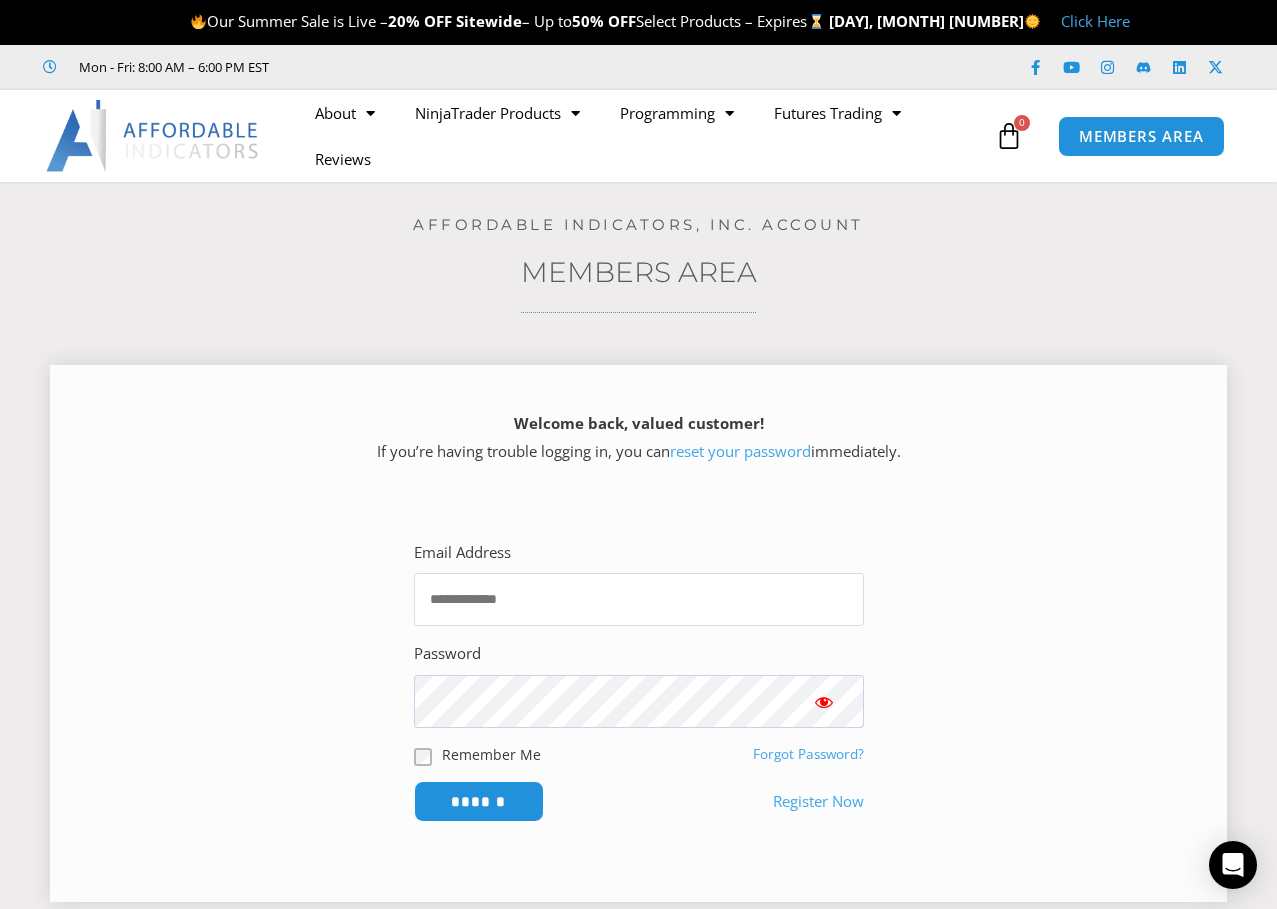 click on "Email Address" at bounding box center [639, 599] 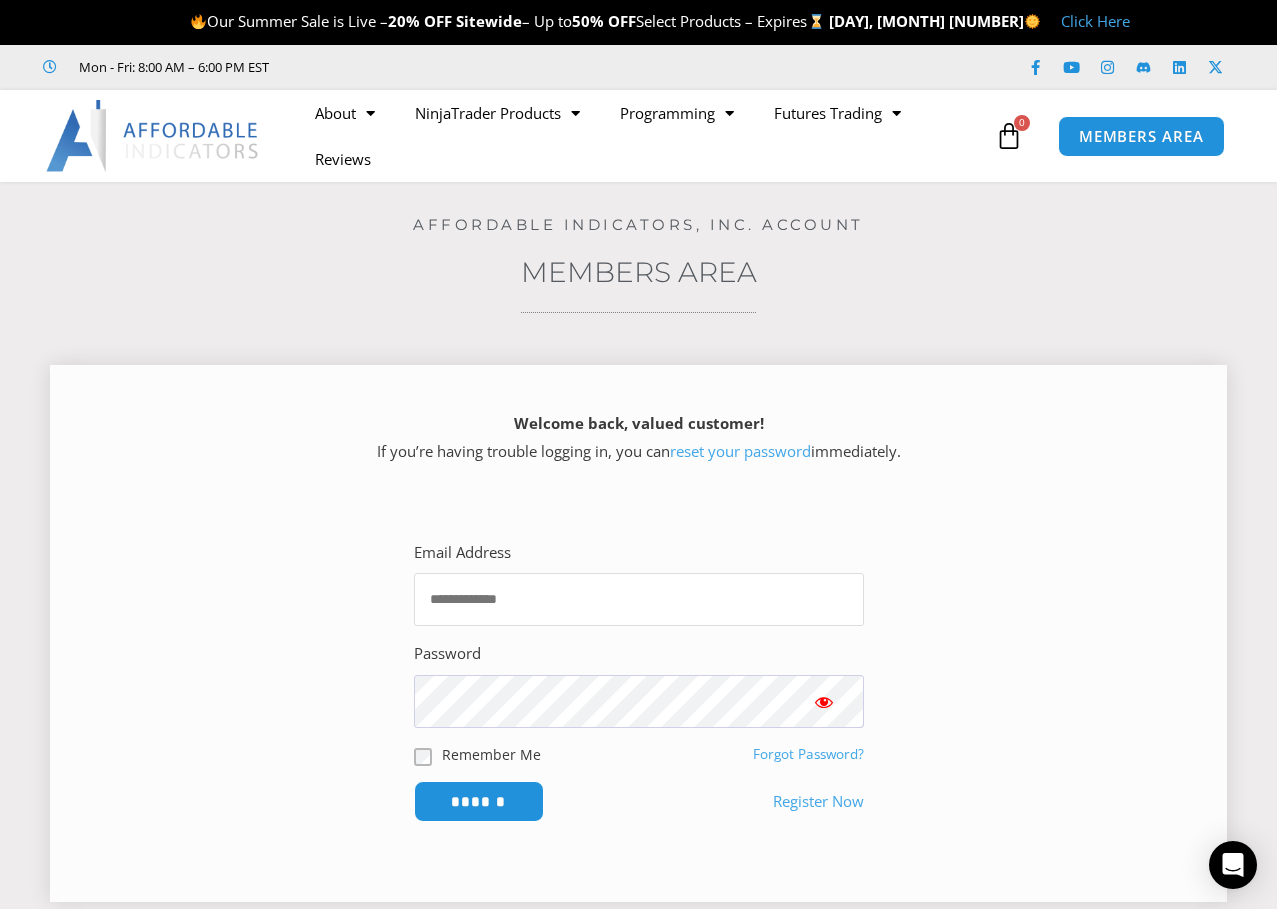 type on "**********" 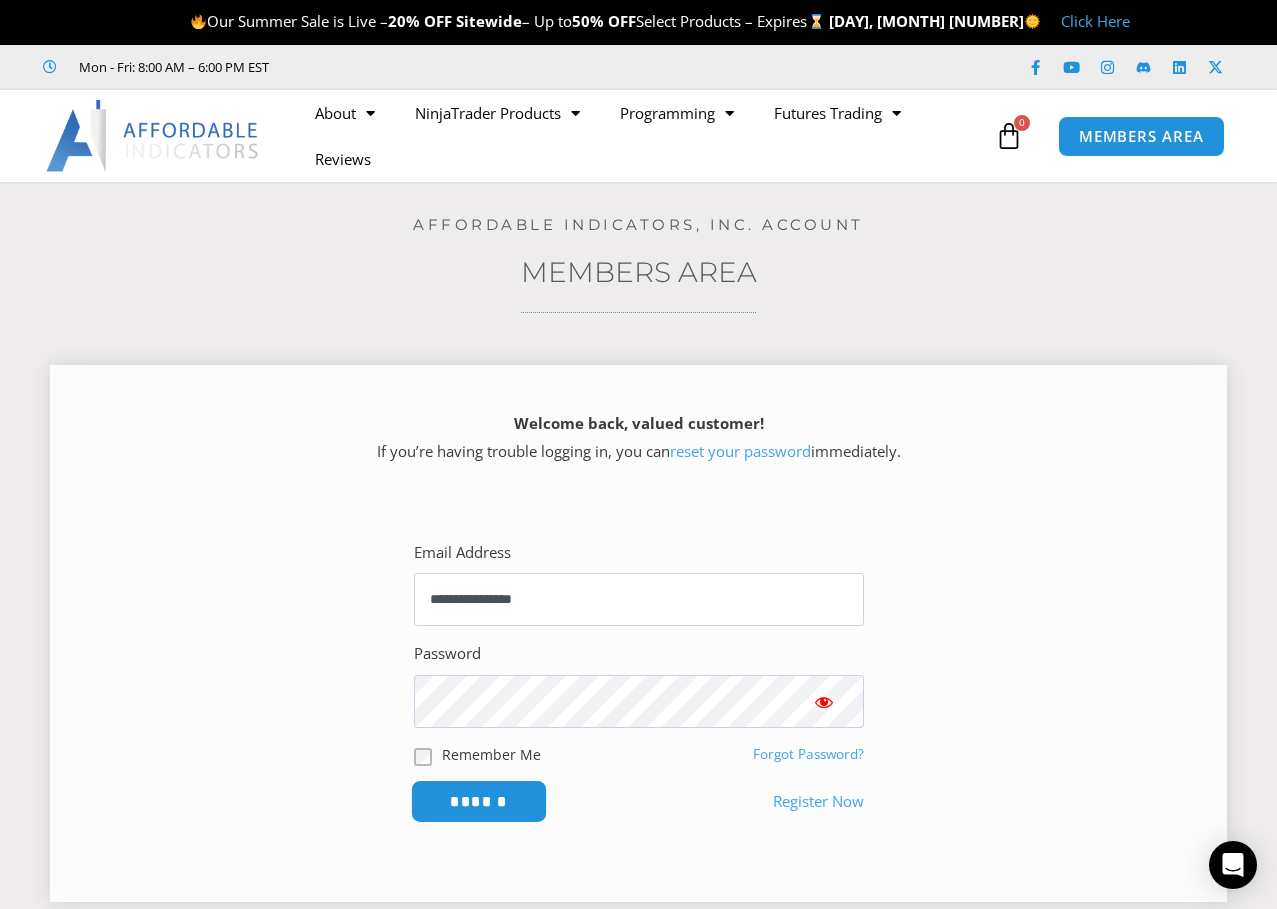 click on "******" at bounding box center (478, 801) 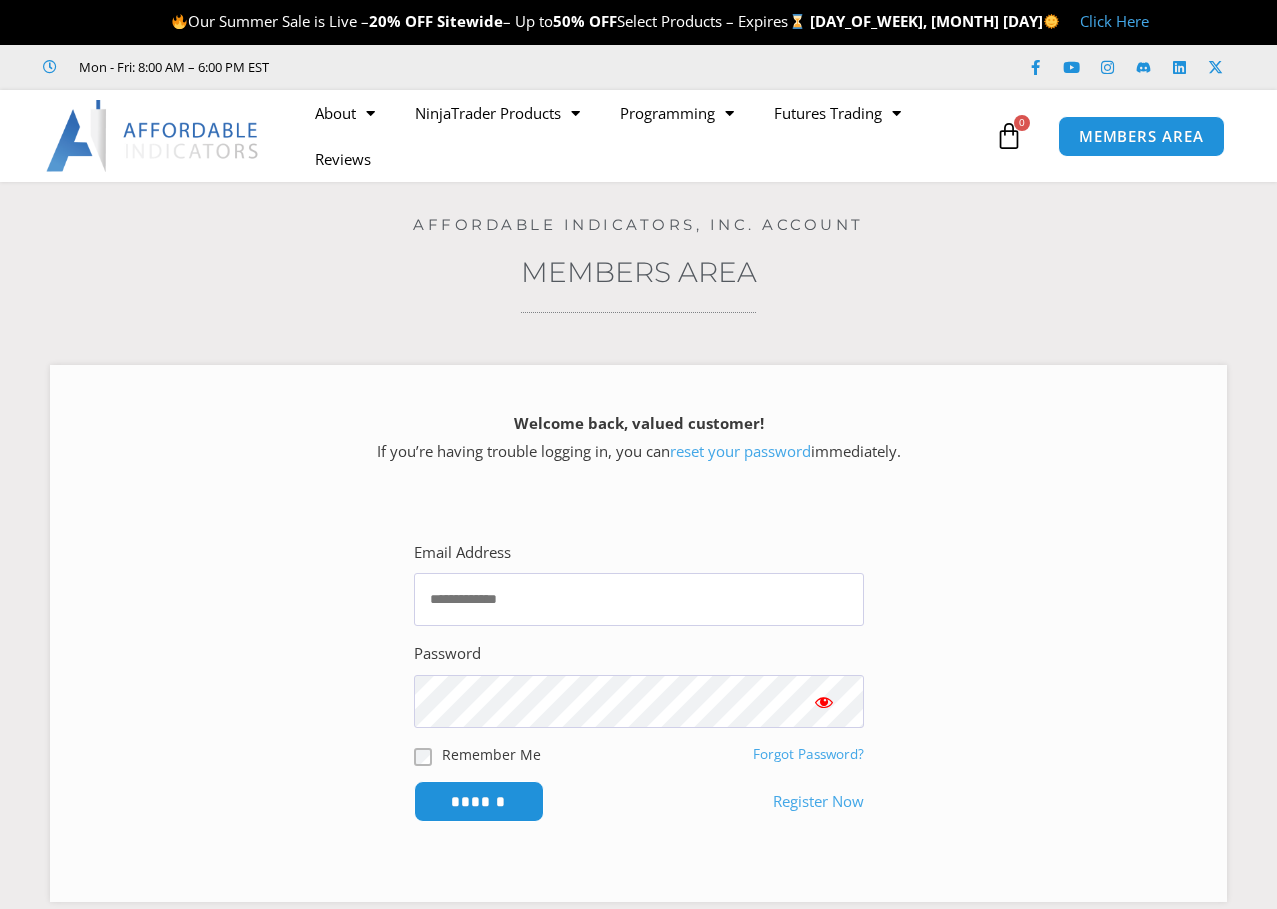 scroll, scrollTop: 0, scrollLeft: 0, axis: both 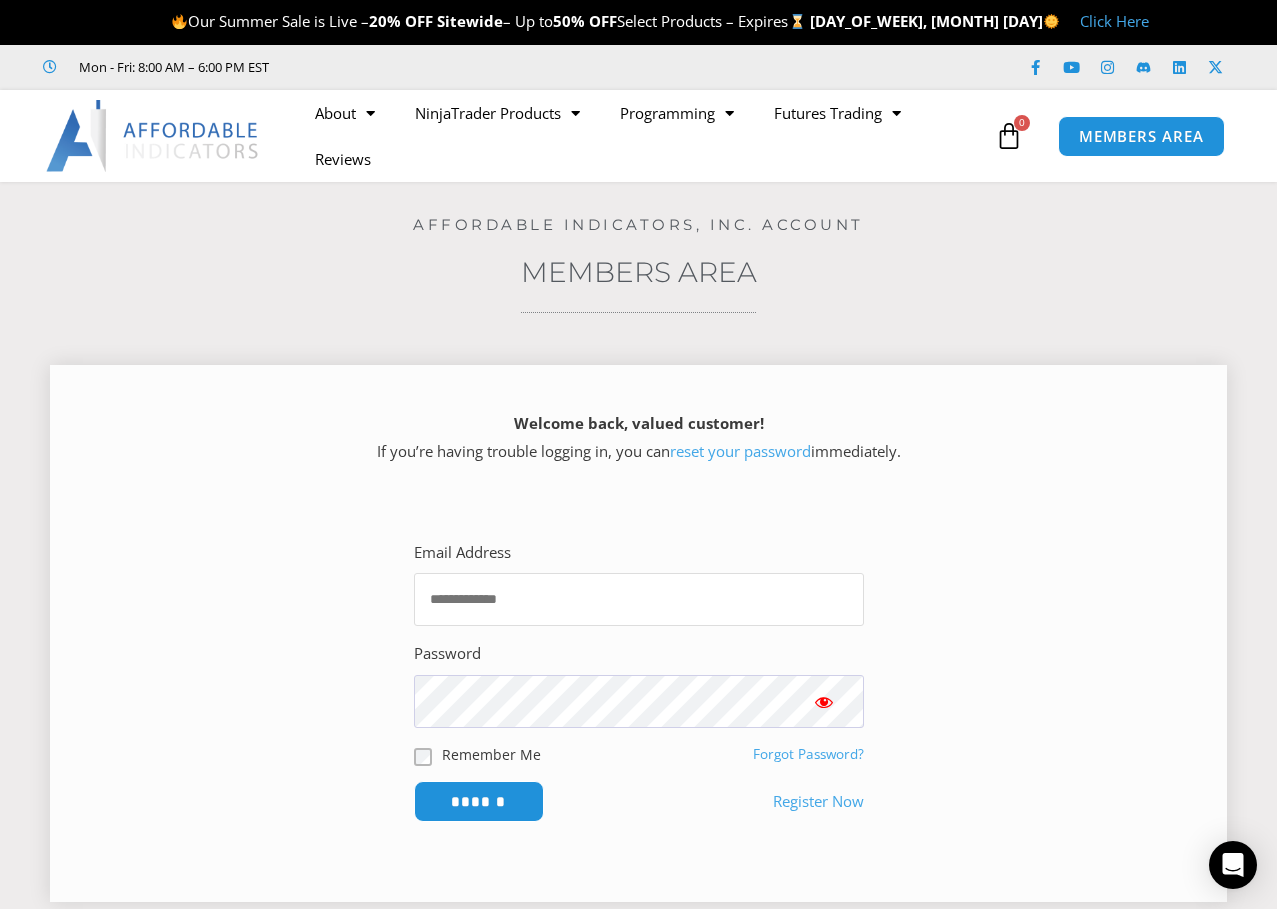 click on "Email Address" at bounding box center (639, 599) 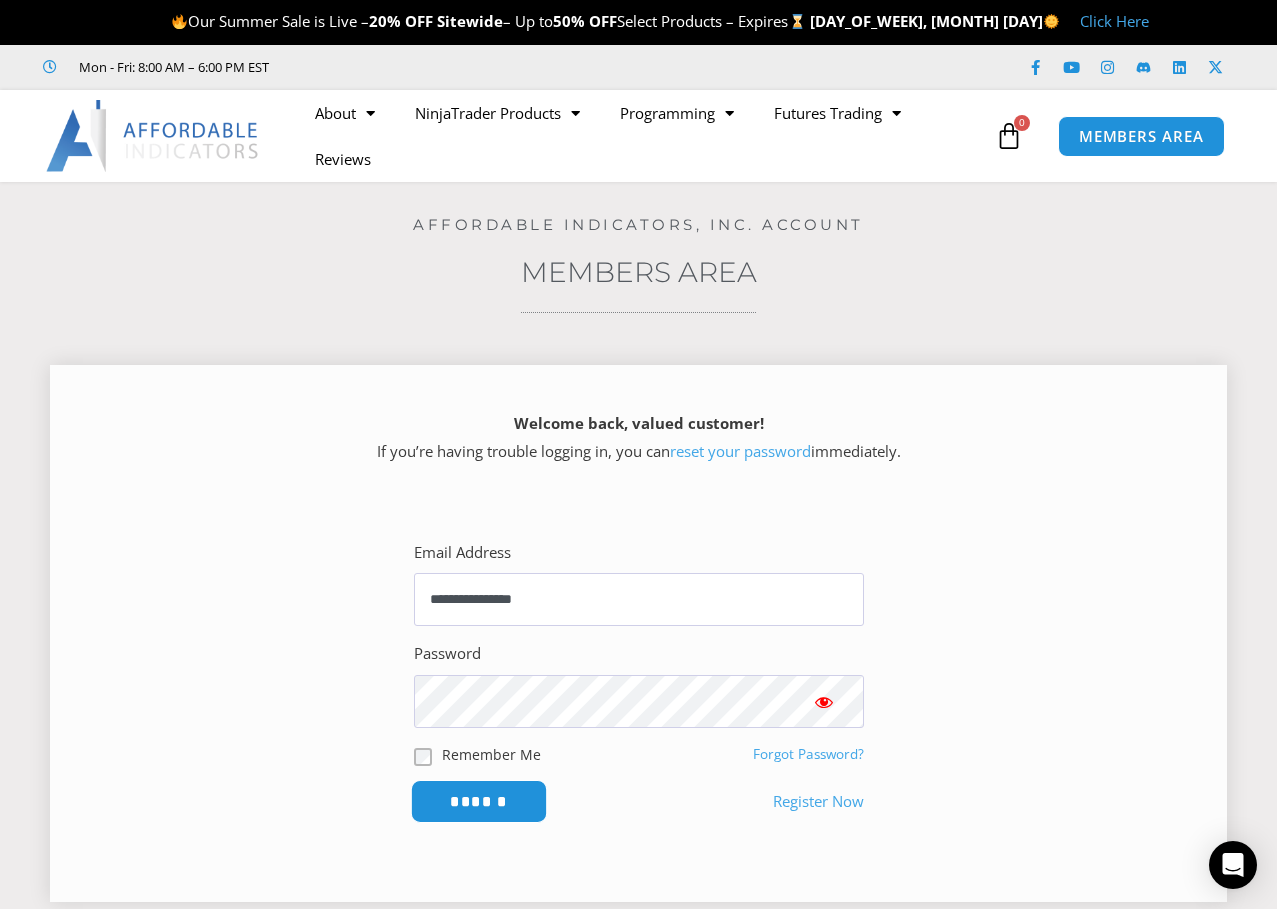 click on "******" at bounding box center (478, 801) 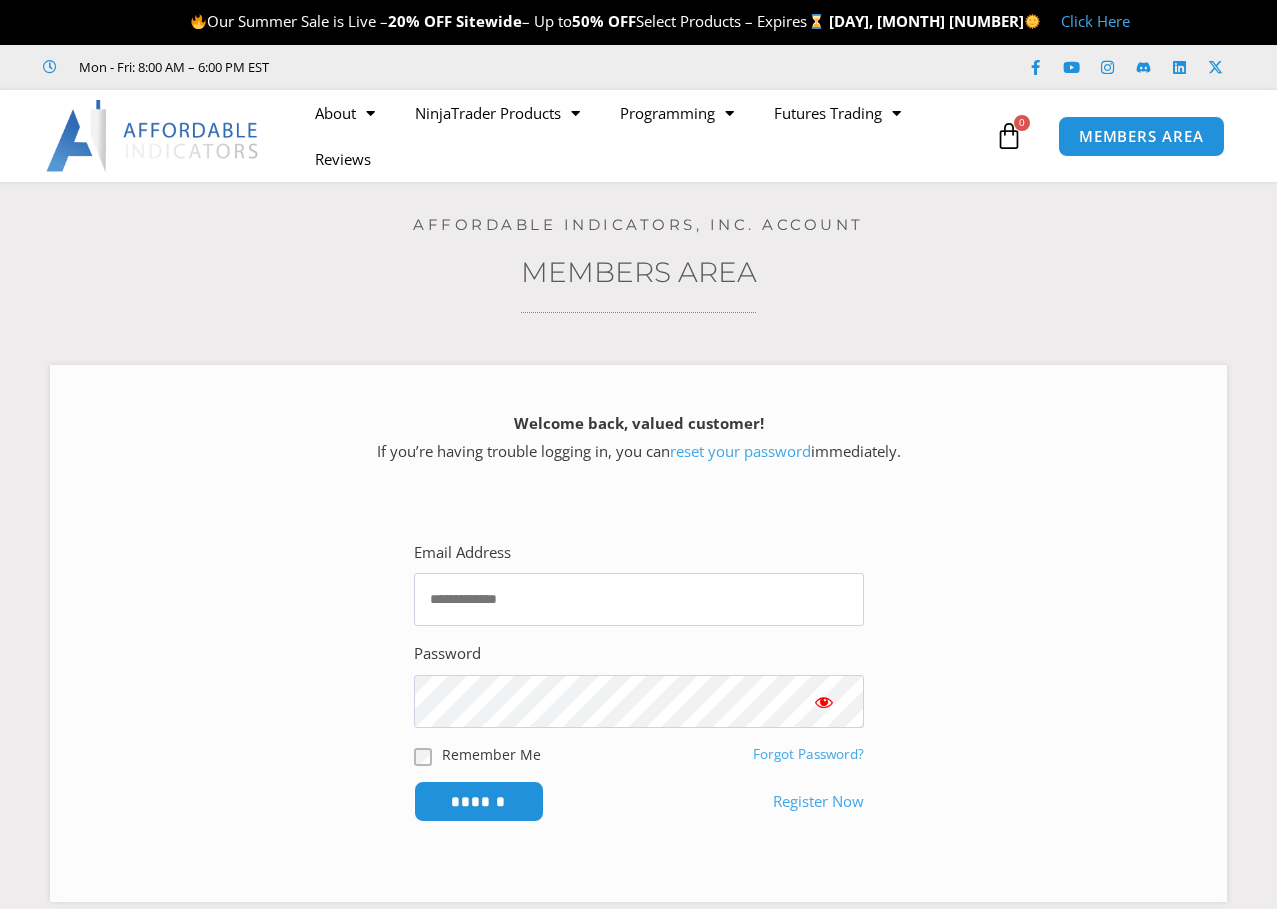 scroll, scrollTop: 0, scrollLeft: 0, axis: both 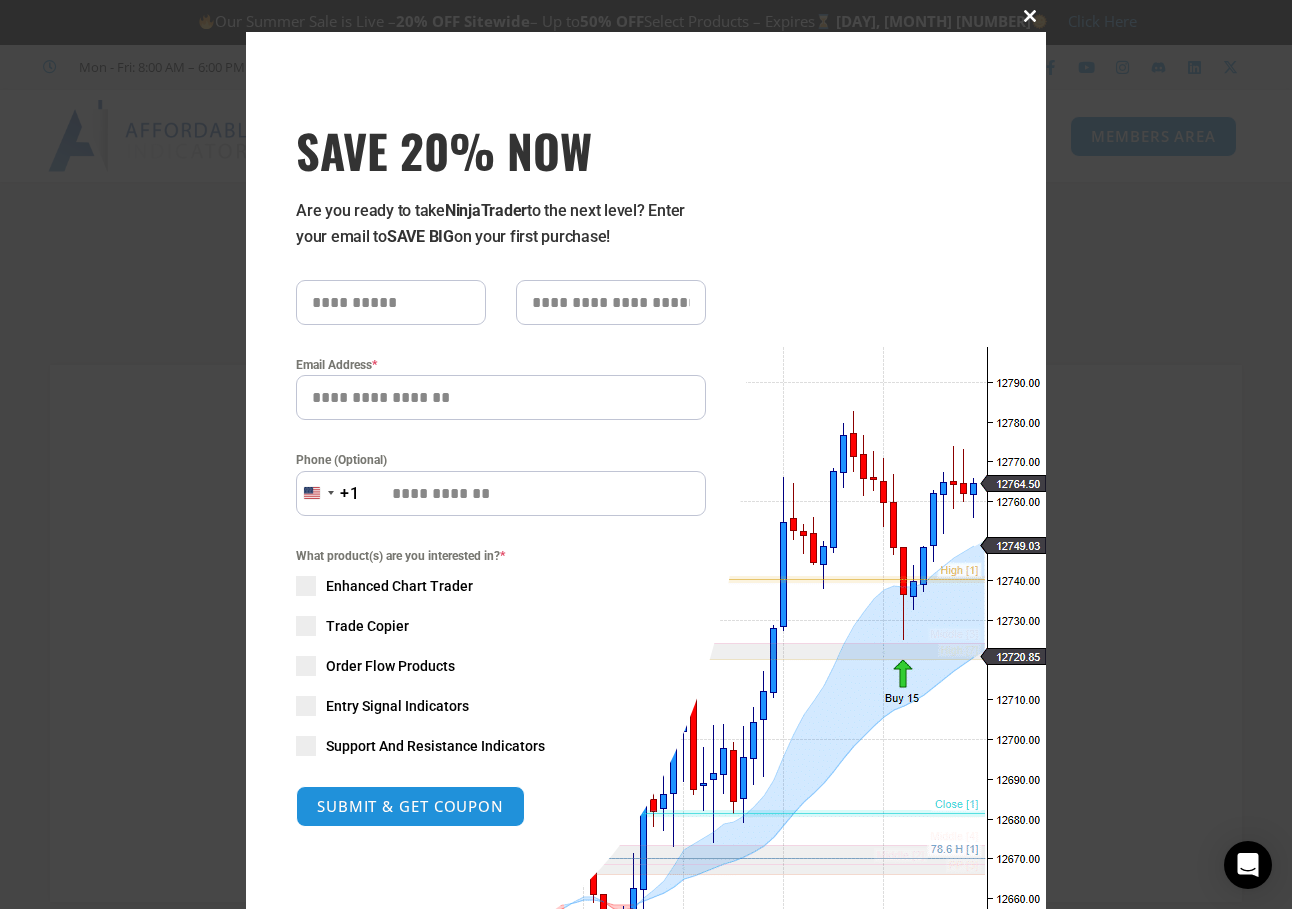 click at bounding box center (1030, 16) 